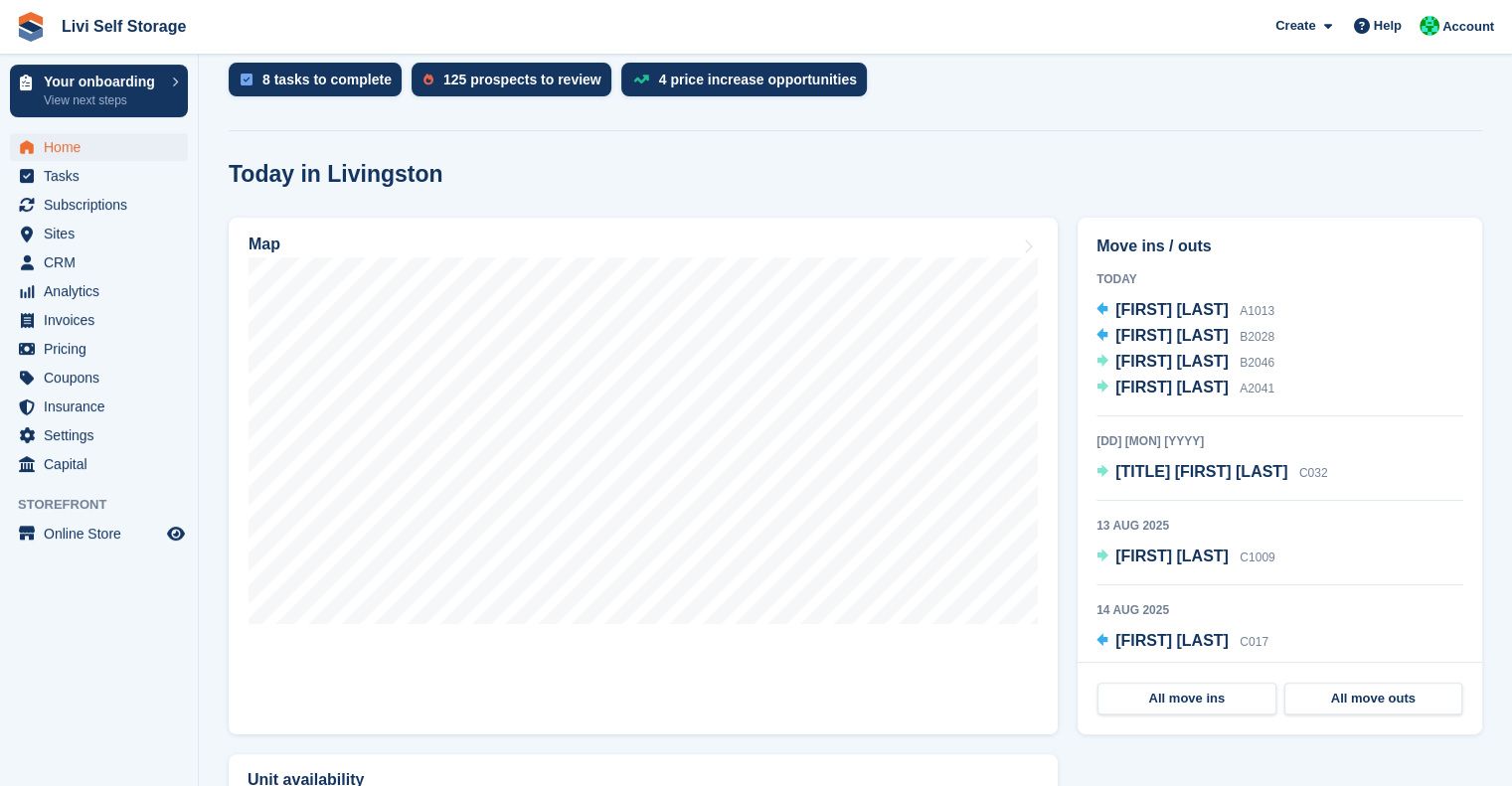 scroll, scrollTop: 492, scrollLeft: 0, axis: vertical 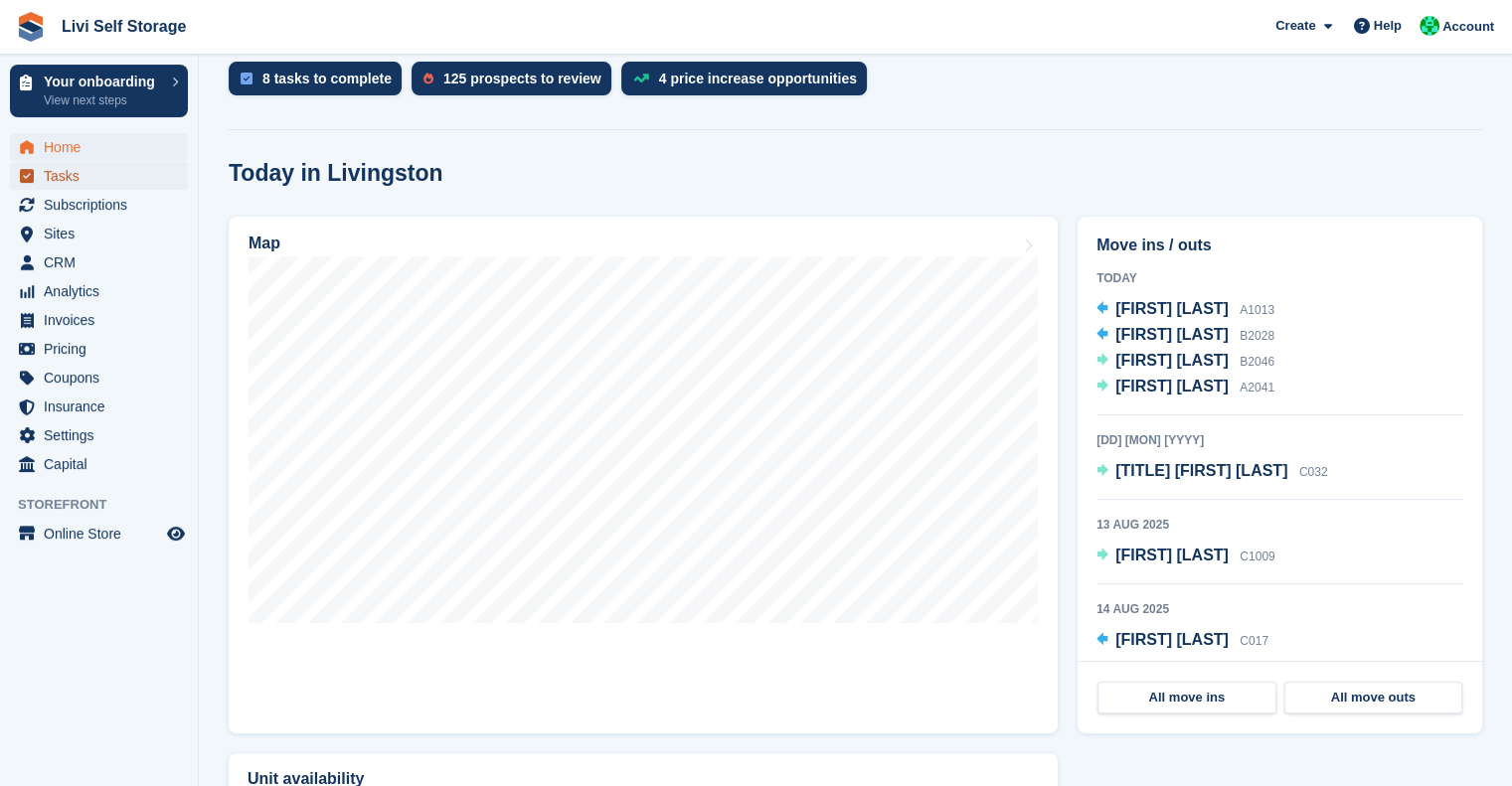 click on "Tasks" at bounding box center [103, 176] 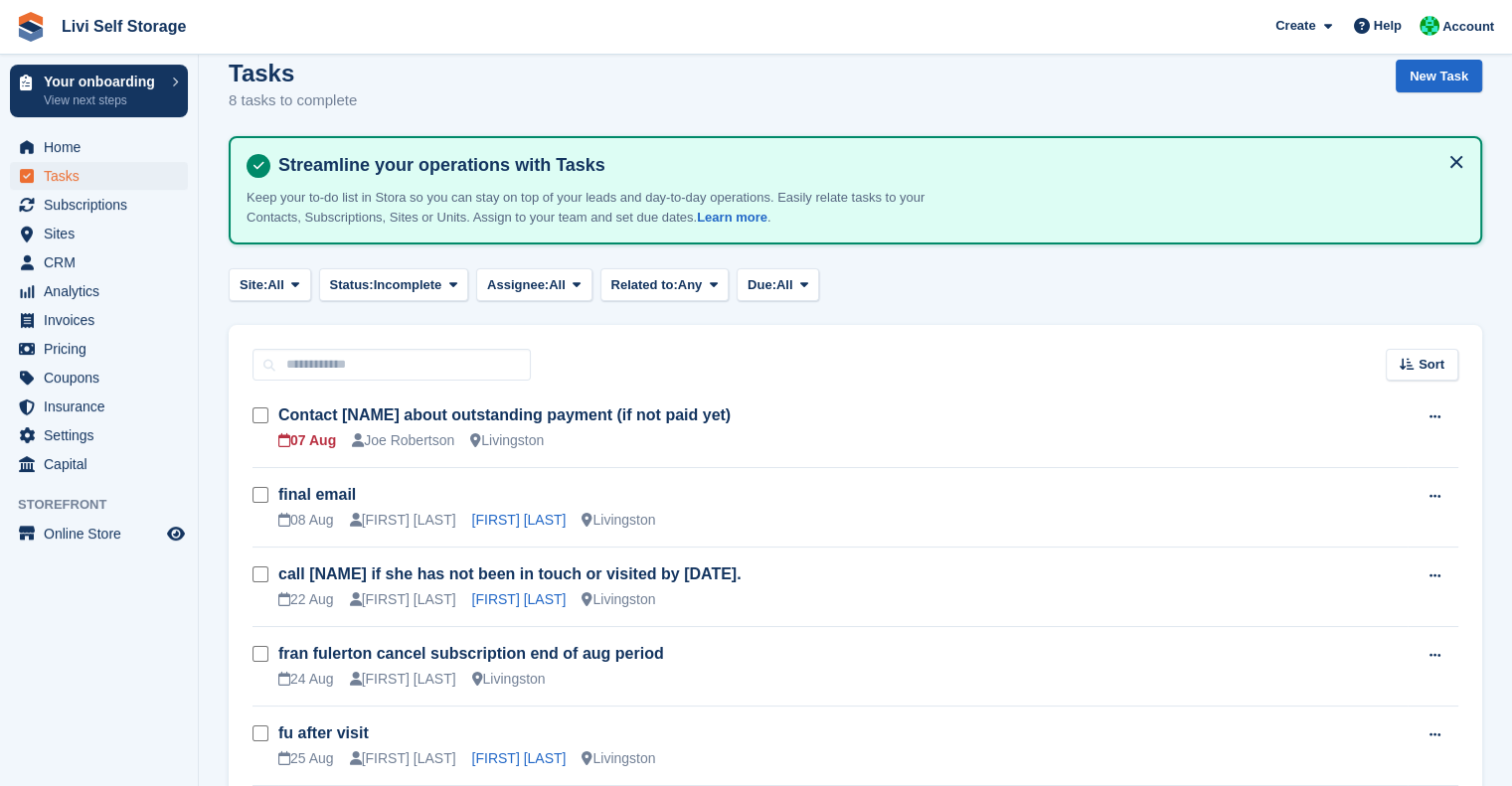 scroll, scrollTop: 0, scrollLeft: 0, axis: both 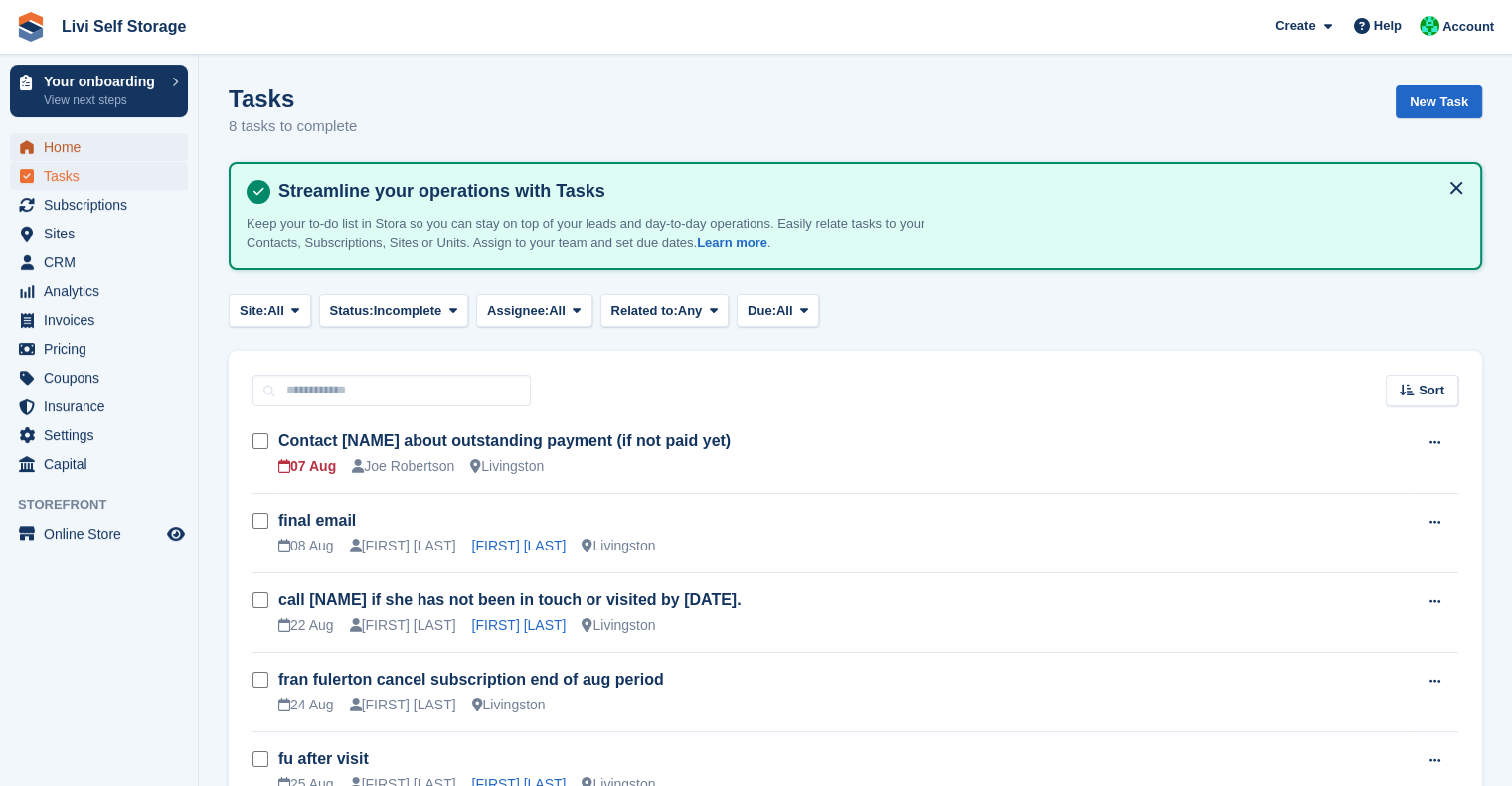click on "Home" at bounding box center (103, 147) 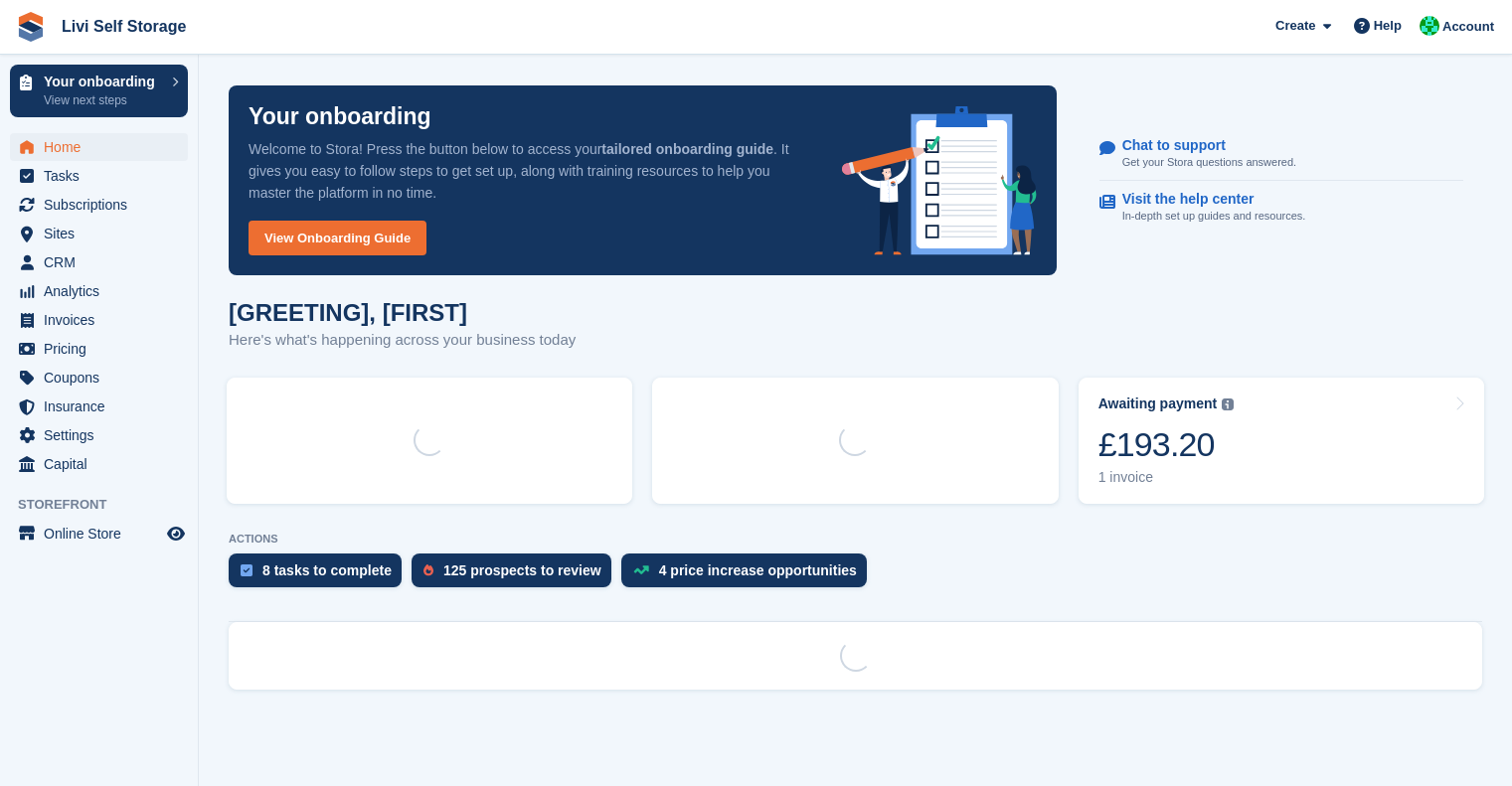 scroll, scrollTop: 0, scrollLeft: 0, axis: both 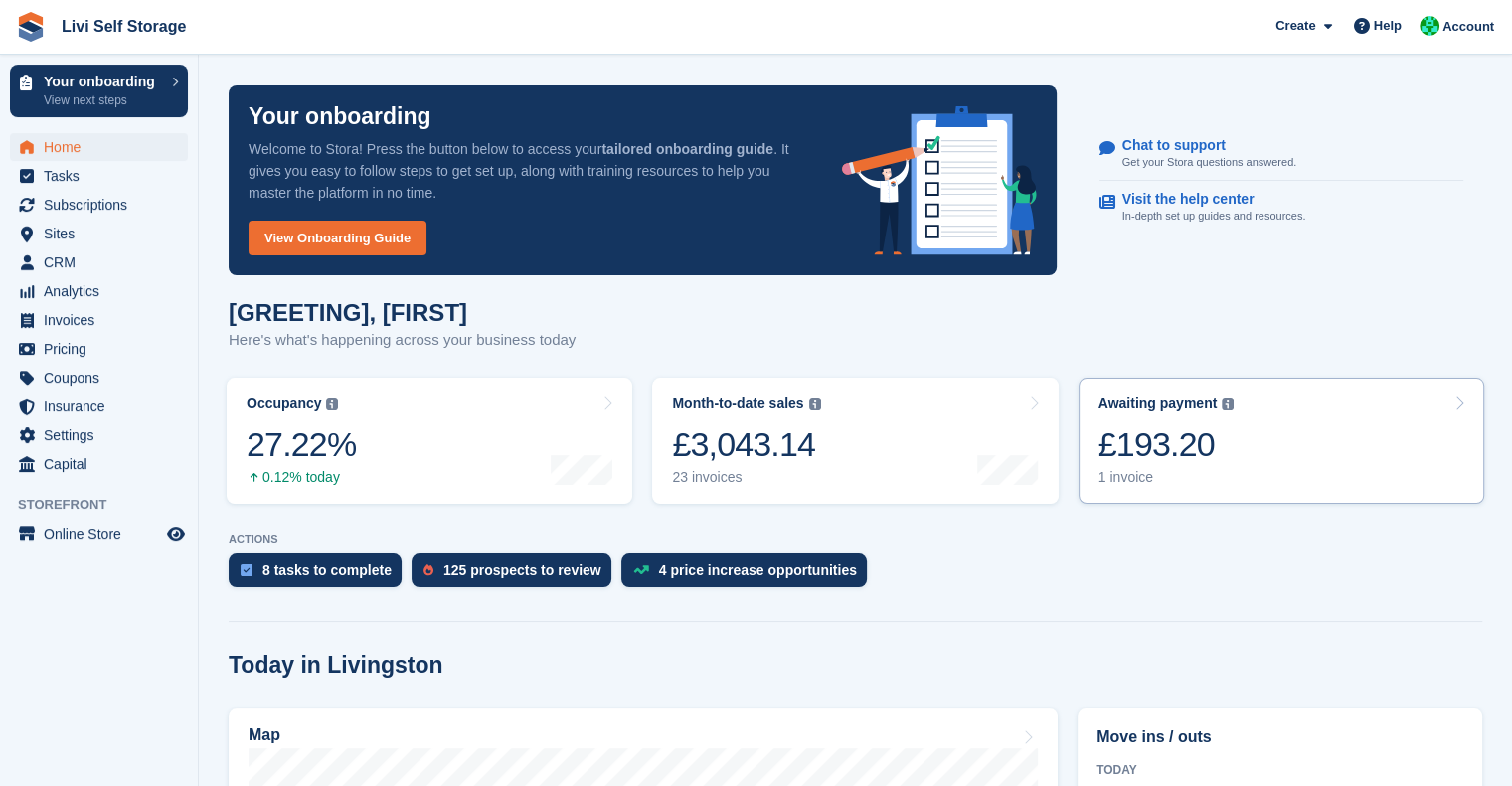 click on "£193.20" at bounding box center (1166, 444) 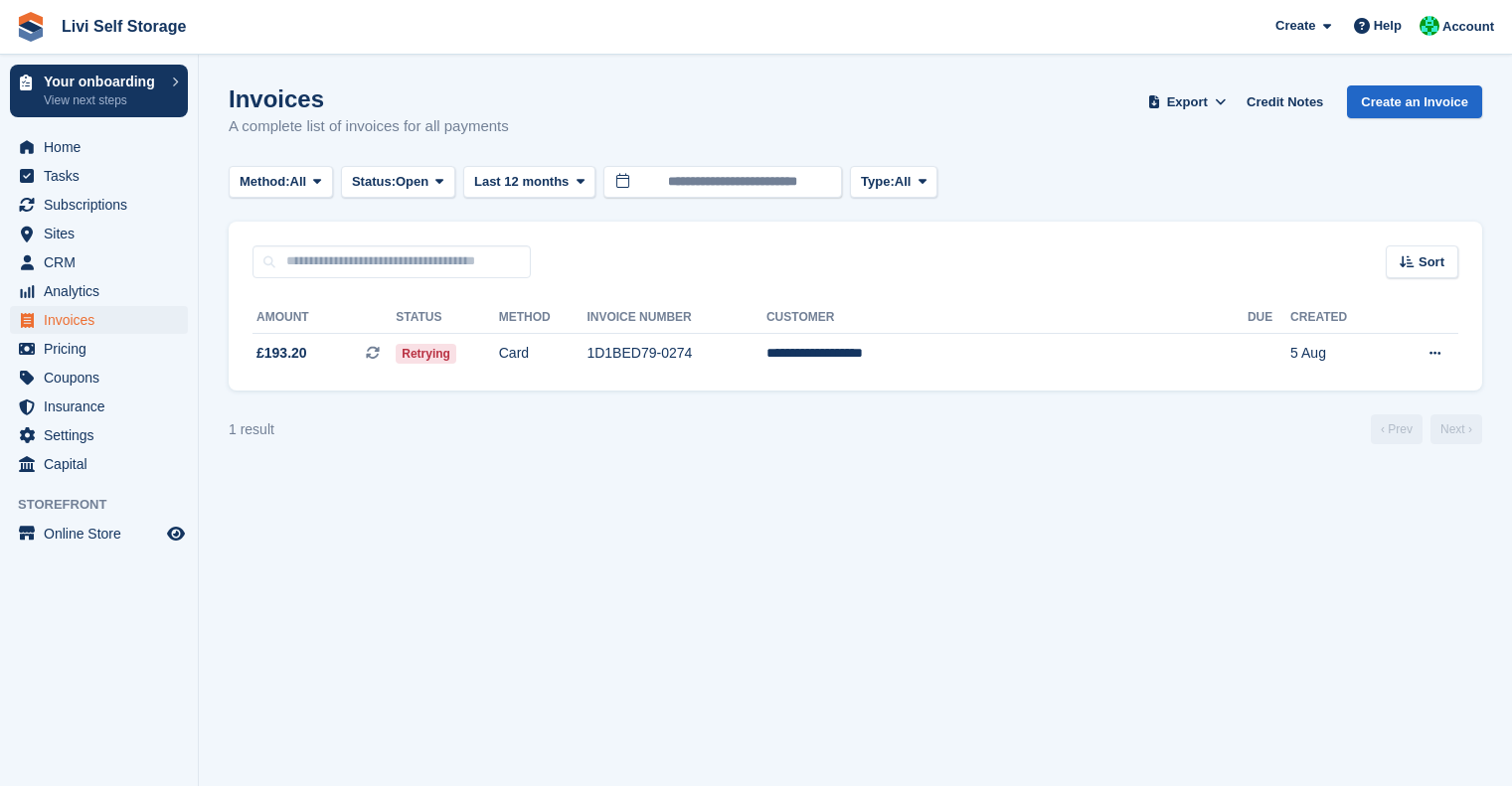 scroll, scrollTop: 0, scrollLeft: 0, axis: both 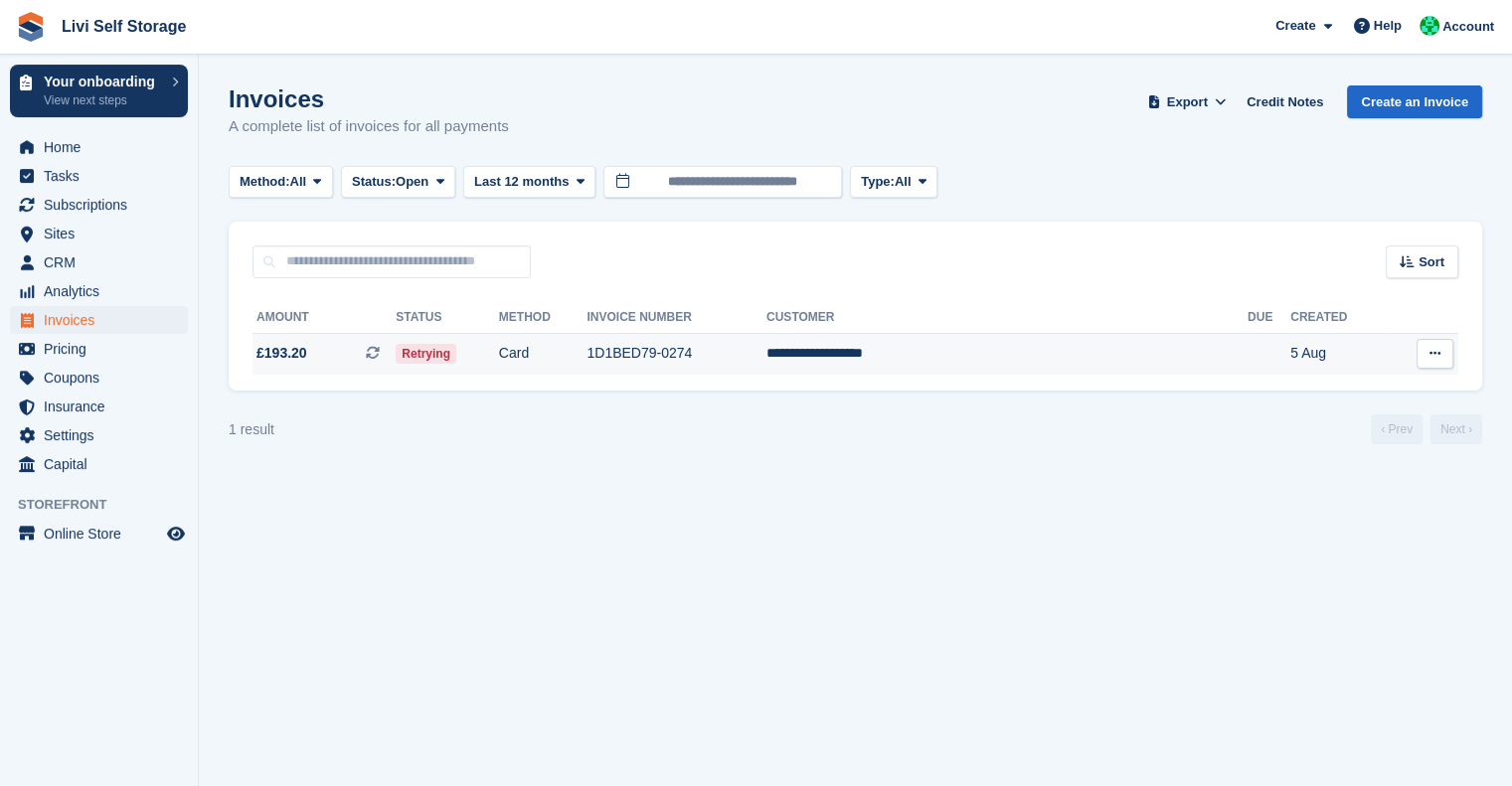 click on "£193.20" at bounding box center [281, 353] 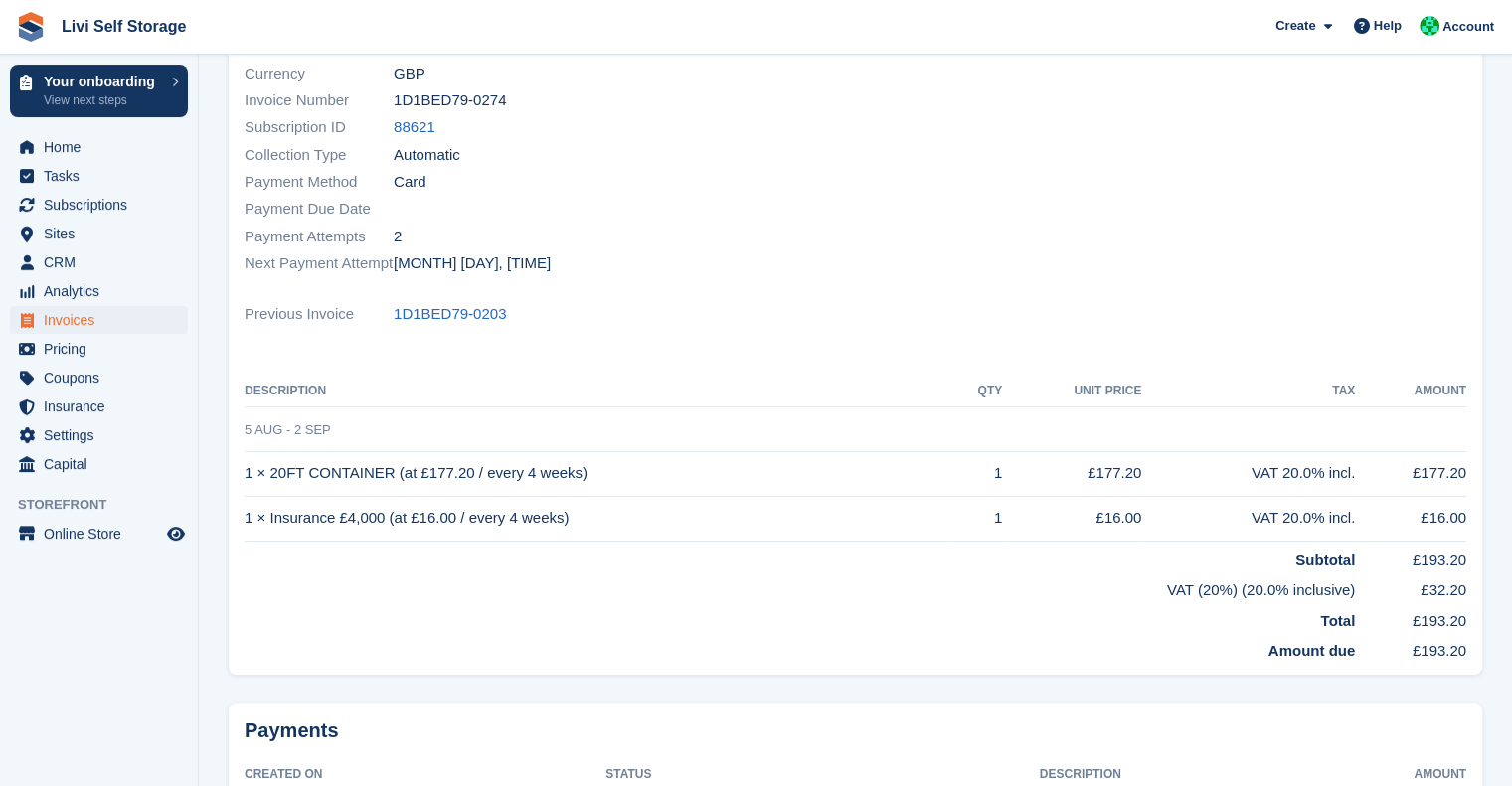 scroll, scrollTop: 278, scrollLeft: 0, axis: vertical 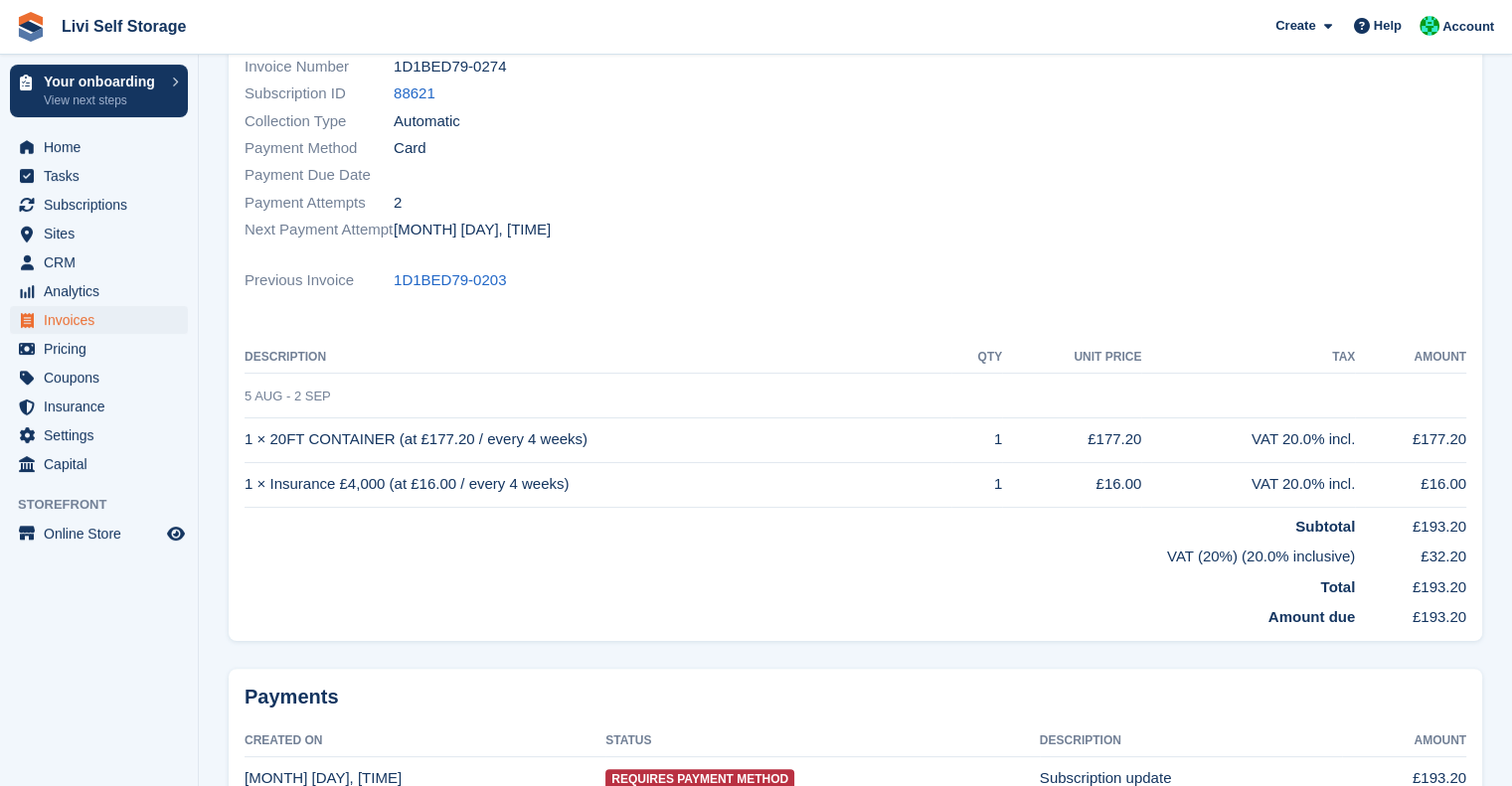 click on "Amount due" at bounding box center [799, 613] 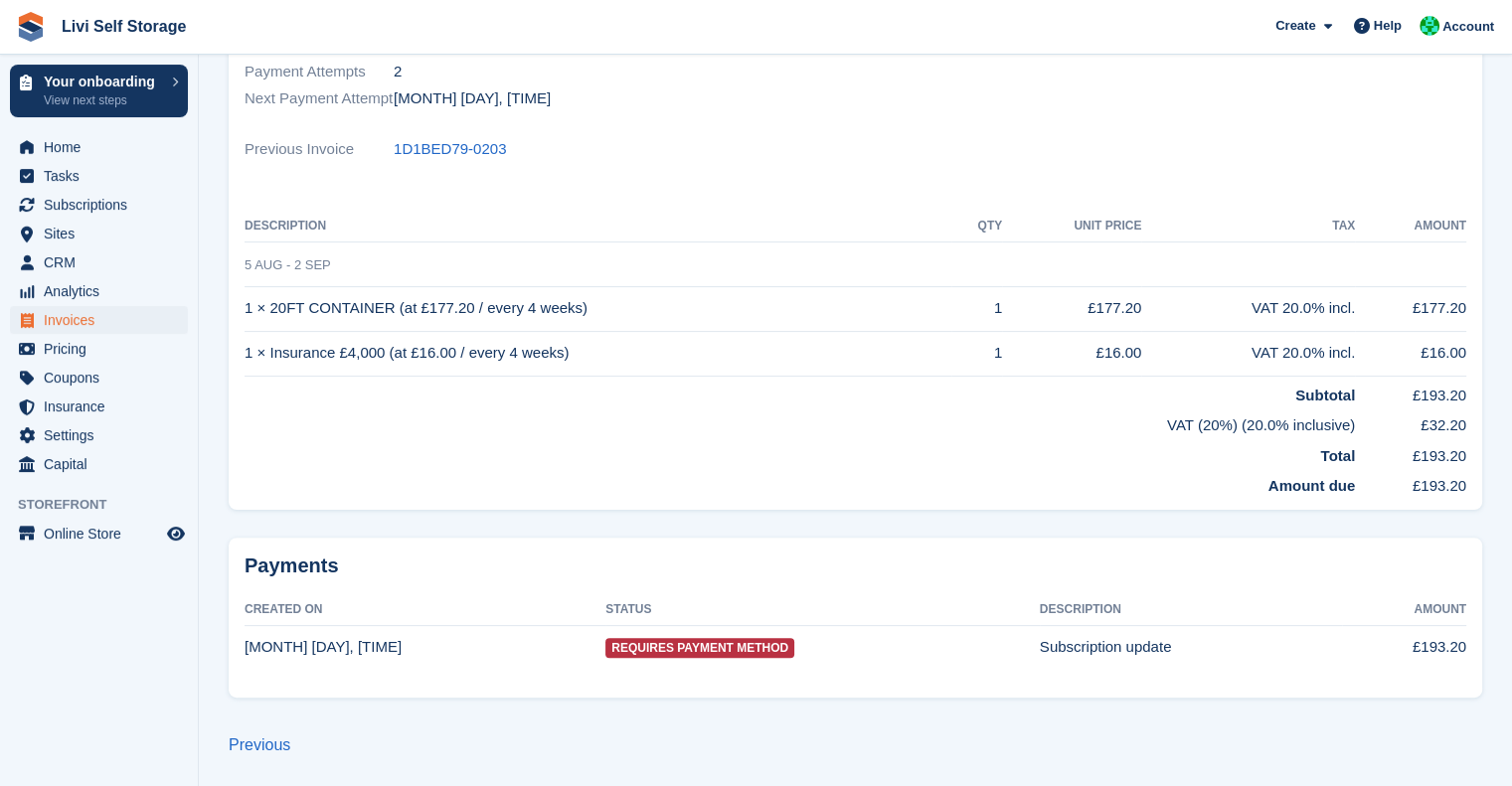 scroll, scrollTop: 0, scrollLeft: 0, axis: both 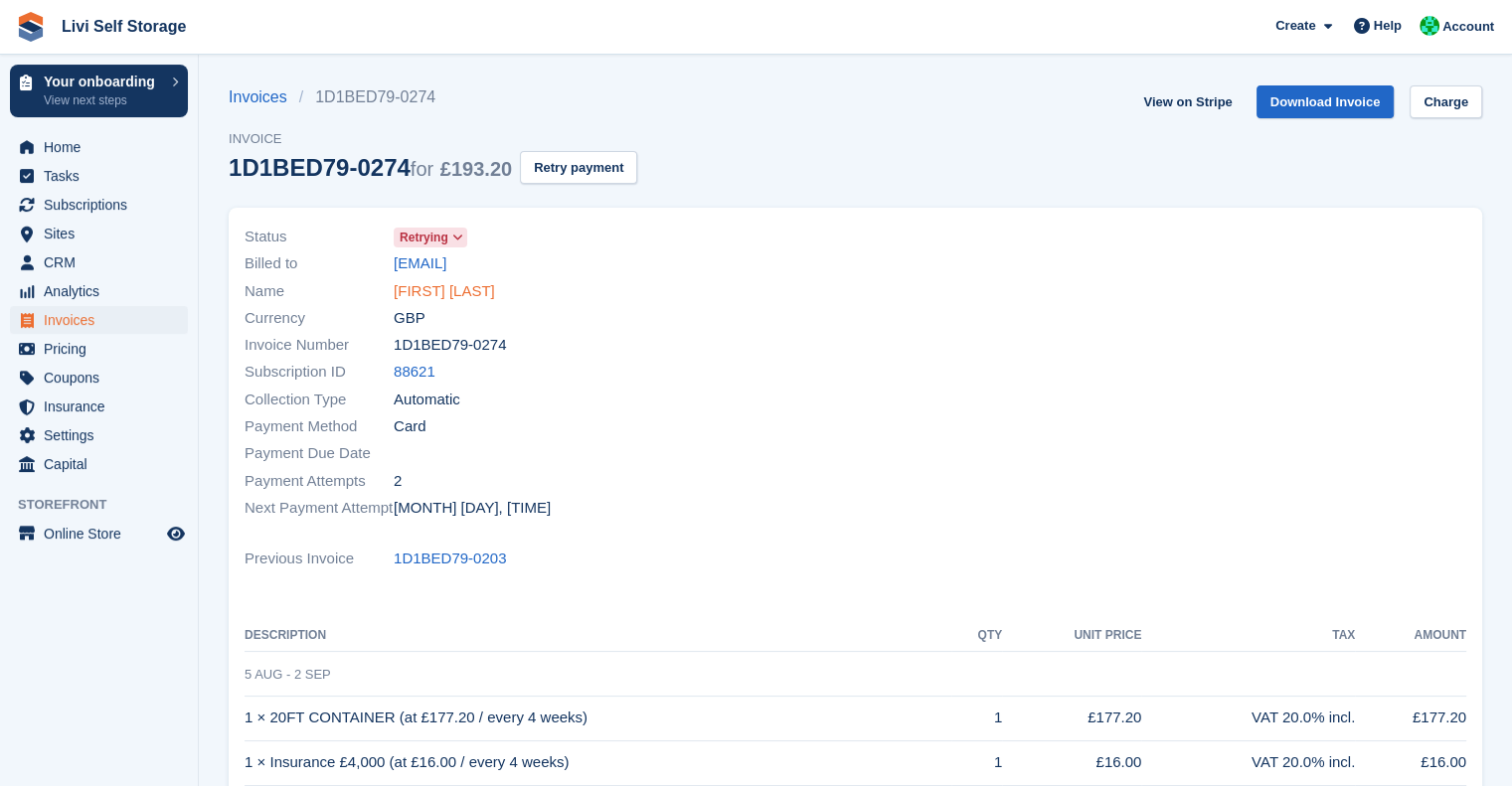 click on "Charlotte Middleton" at bounding box center (444, 291) 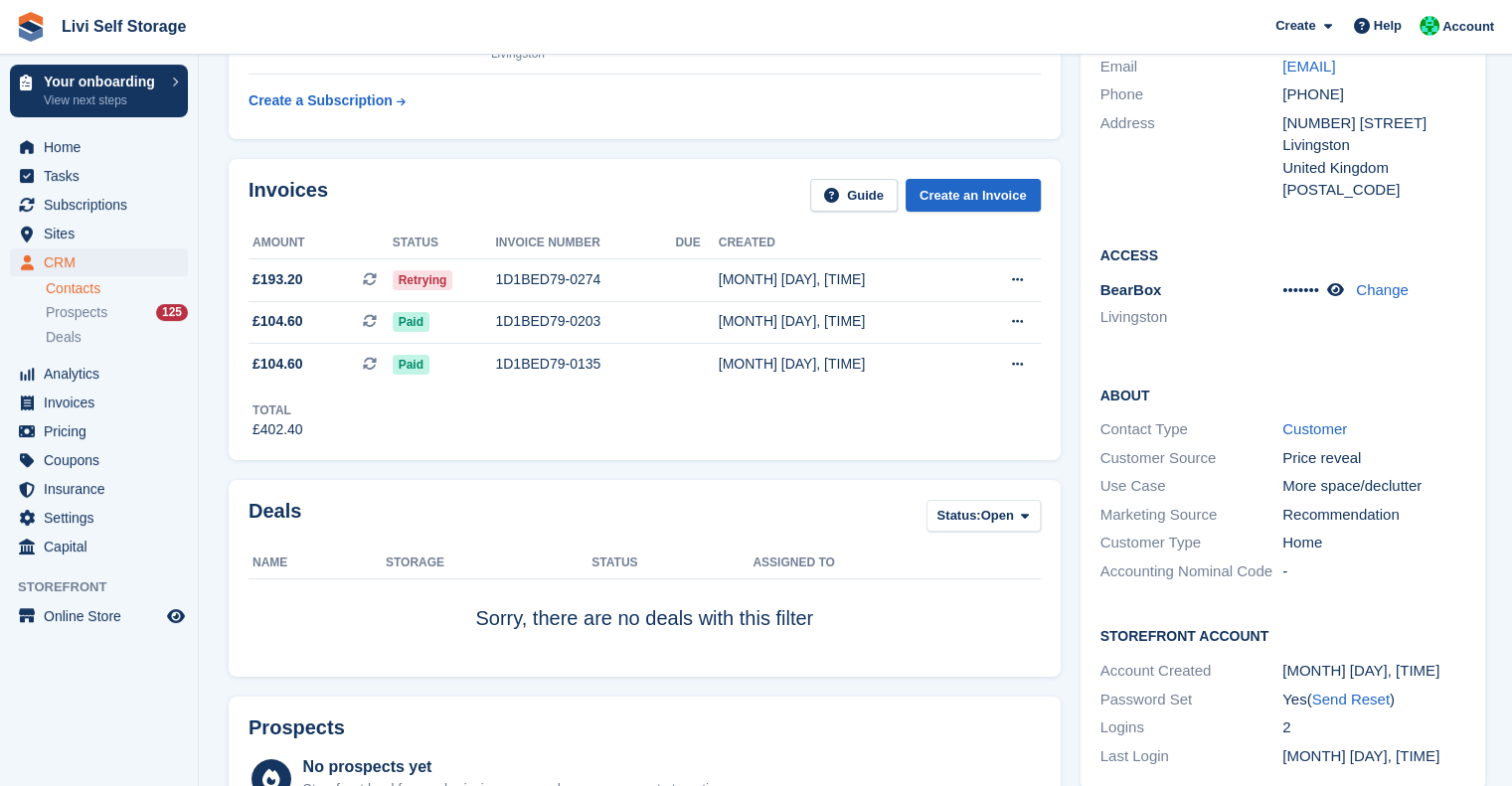 scroll, scrollTop: 0, scrollLeft: 0, axis: both 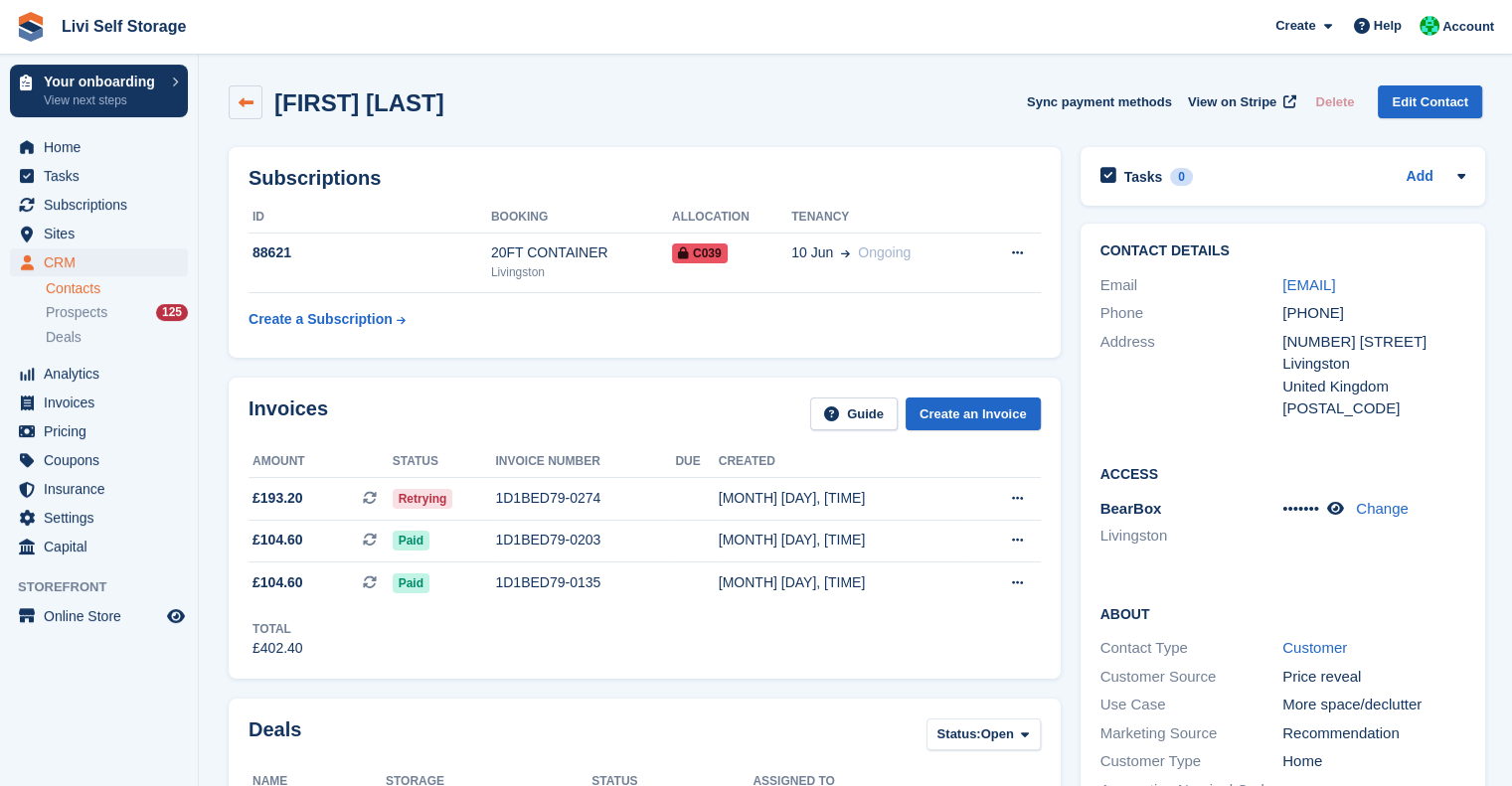 click at bounding box center [246, 102] 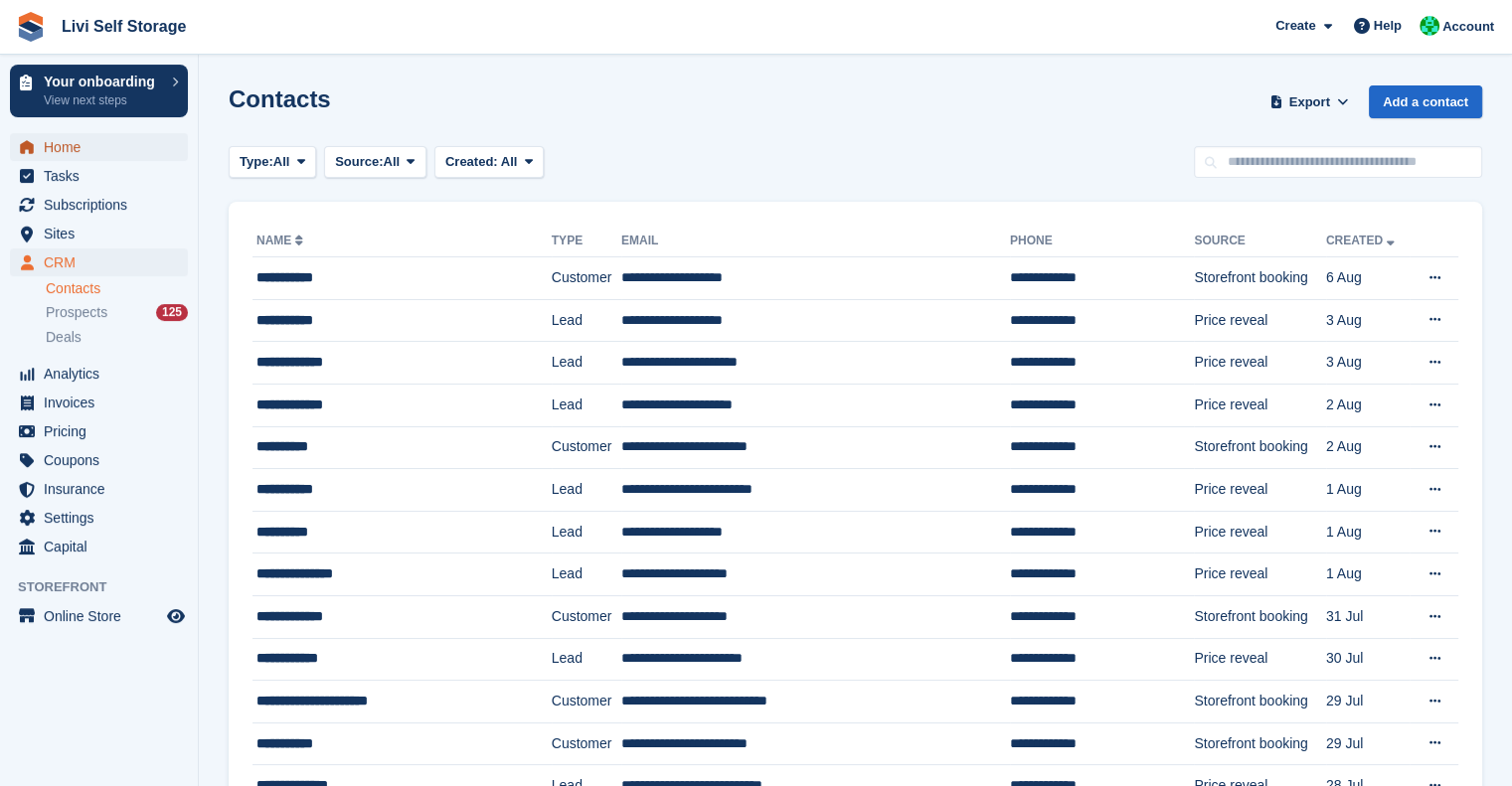click on "Home" at bounding box center [103, 147] 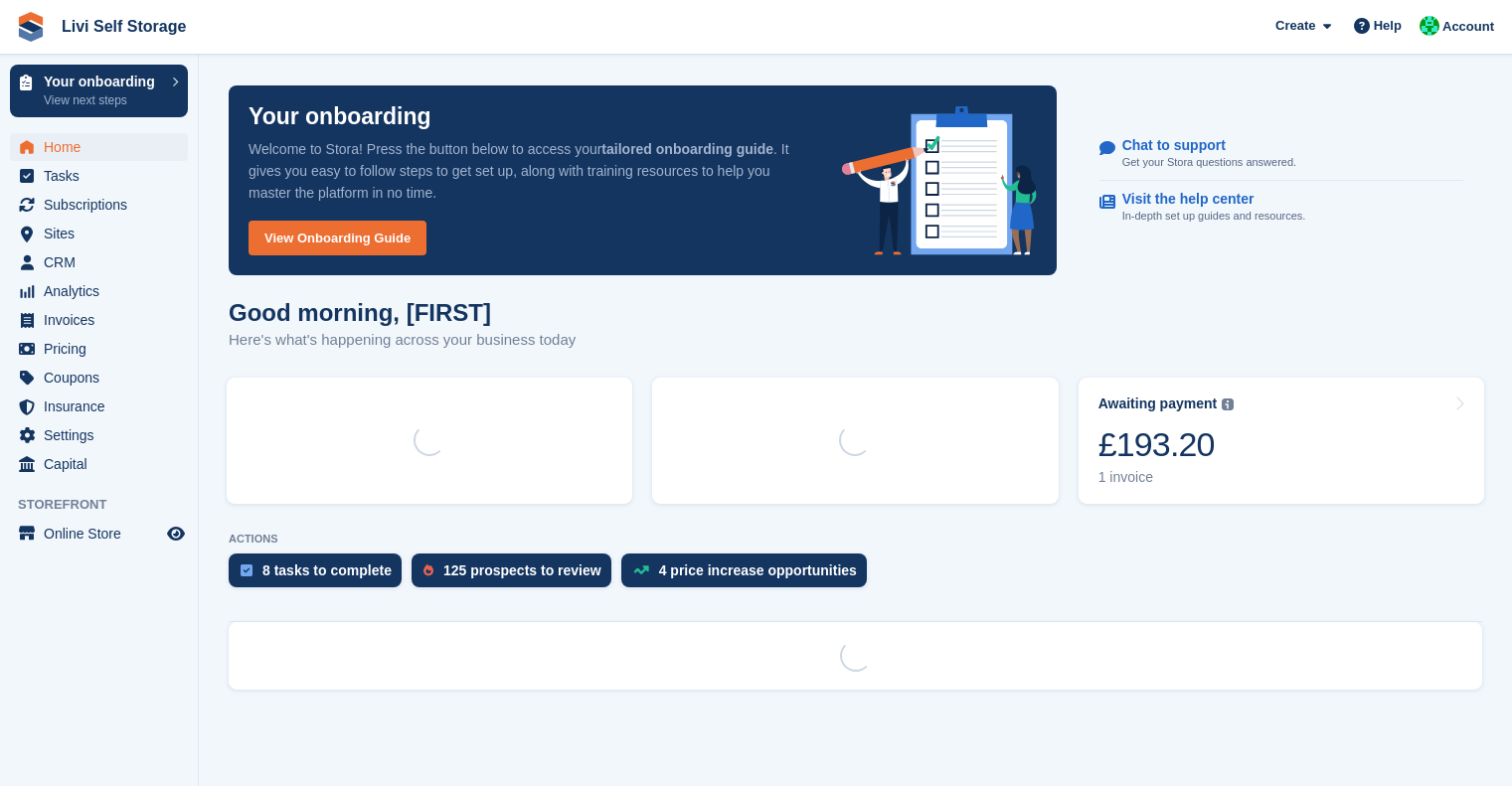 scroll, scrollTop: 0, scrollLeft: 0, axis: both 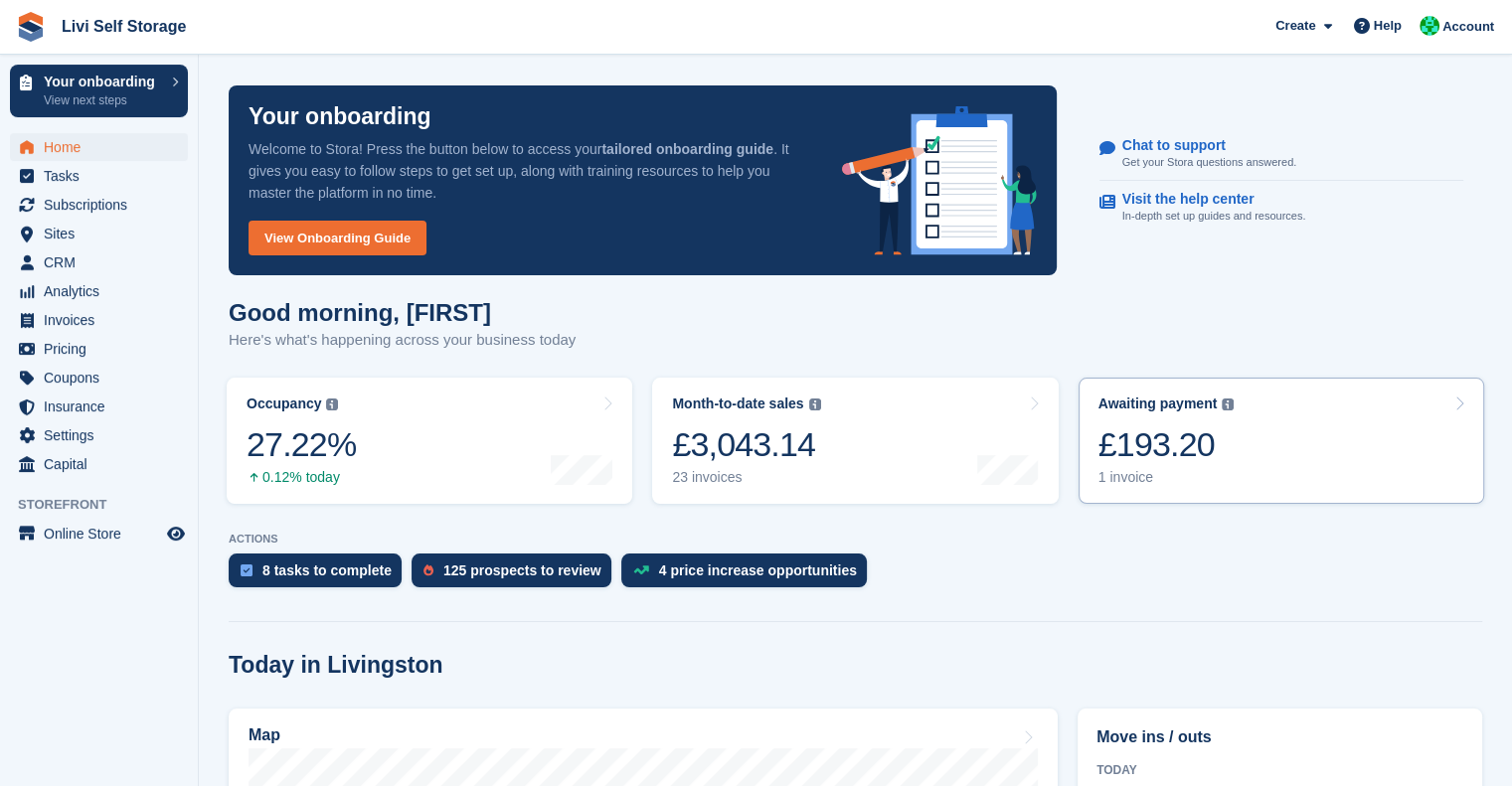 click on "£193.20" at bounding box center (1166, 444) 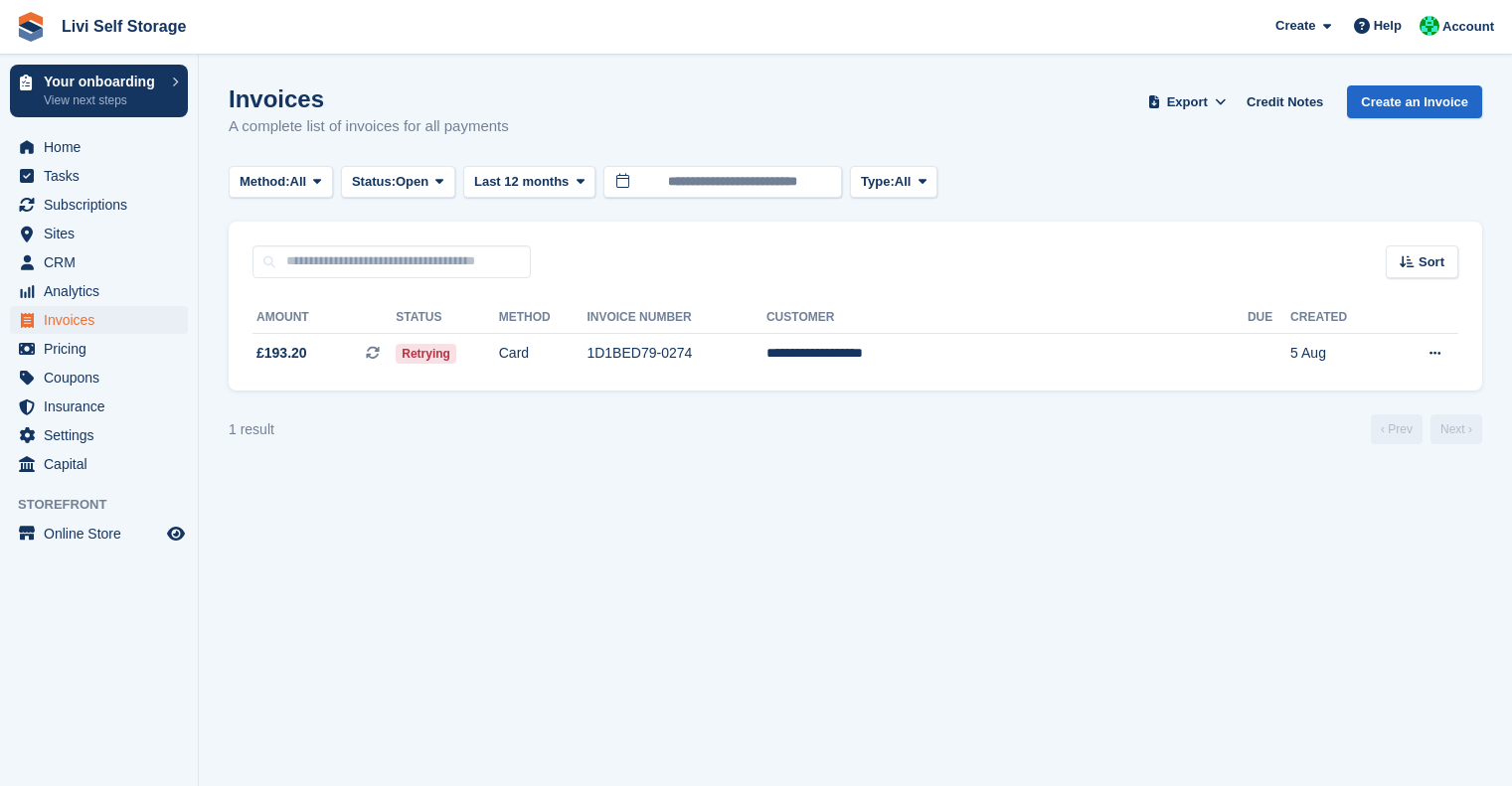 scroll, scrollTop: 0, scrollLeft: 0, axis: both 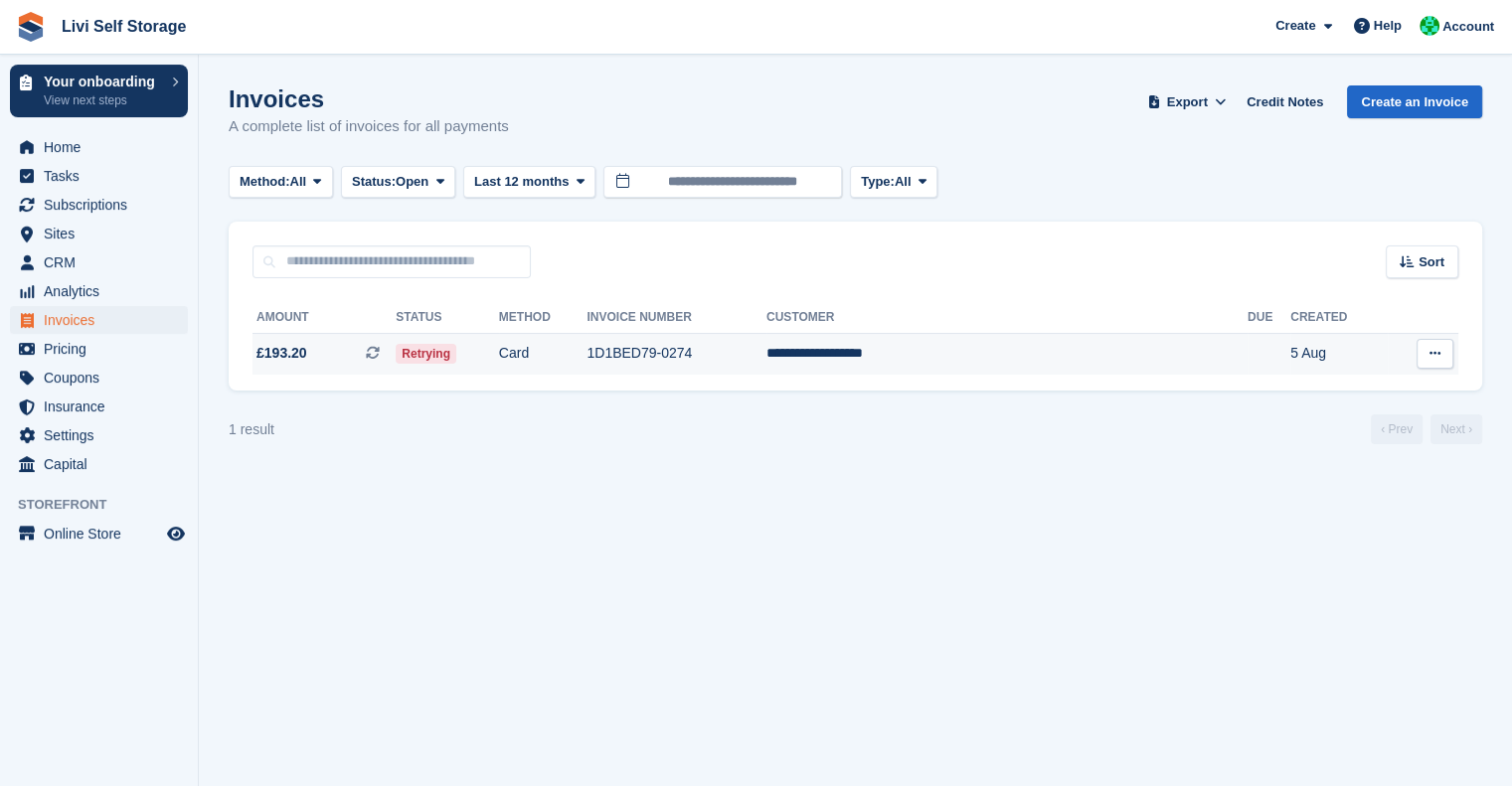 click on "Card" at bounding box center (543, 354) 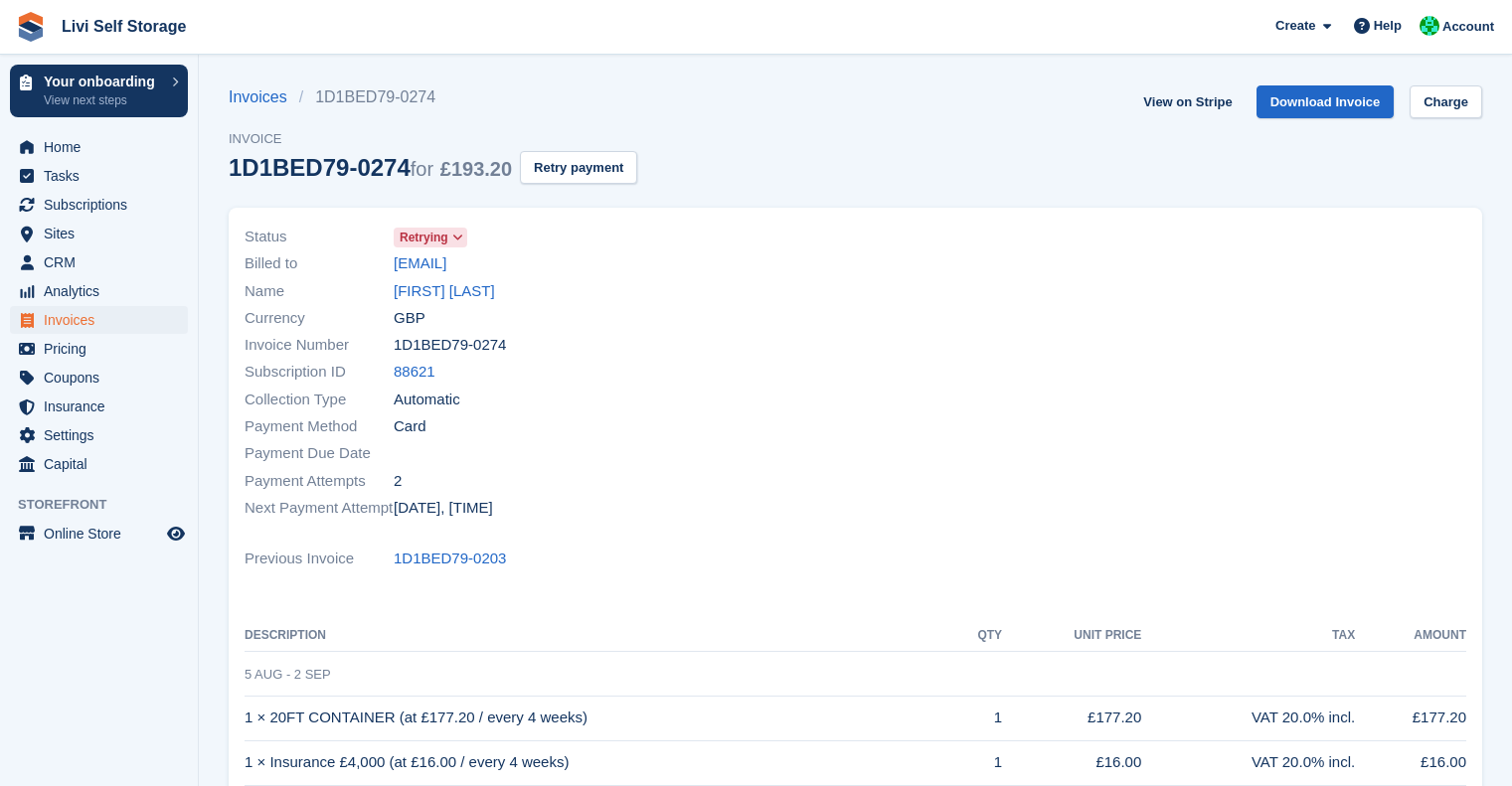 scroll, scrollTop: 0, scrollLeft: 0, axis: both 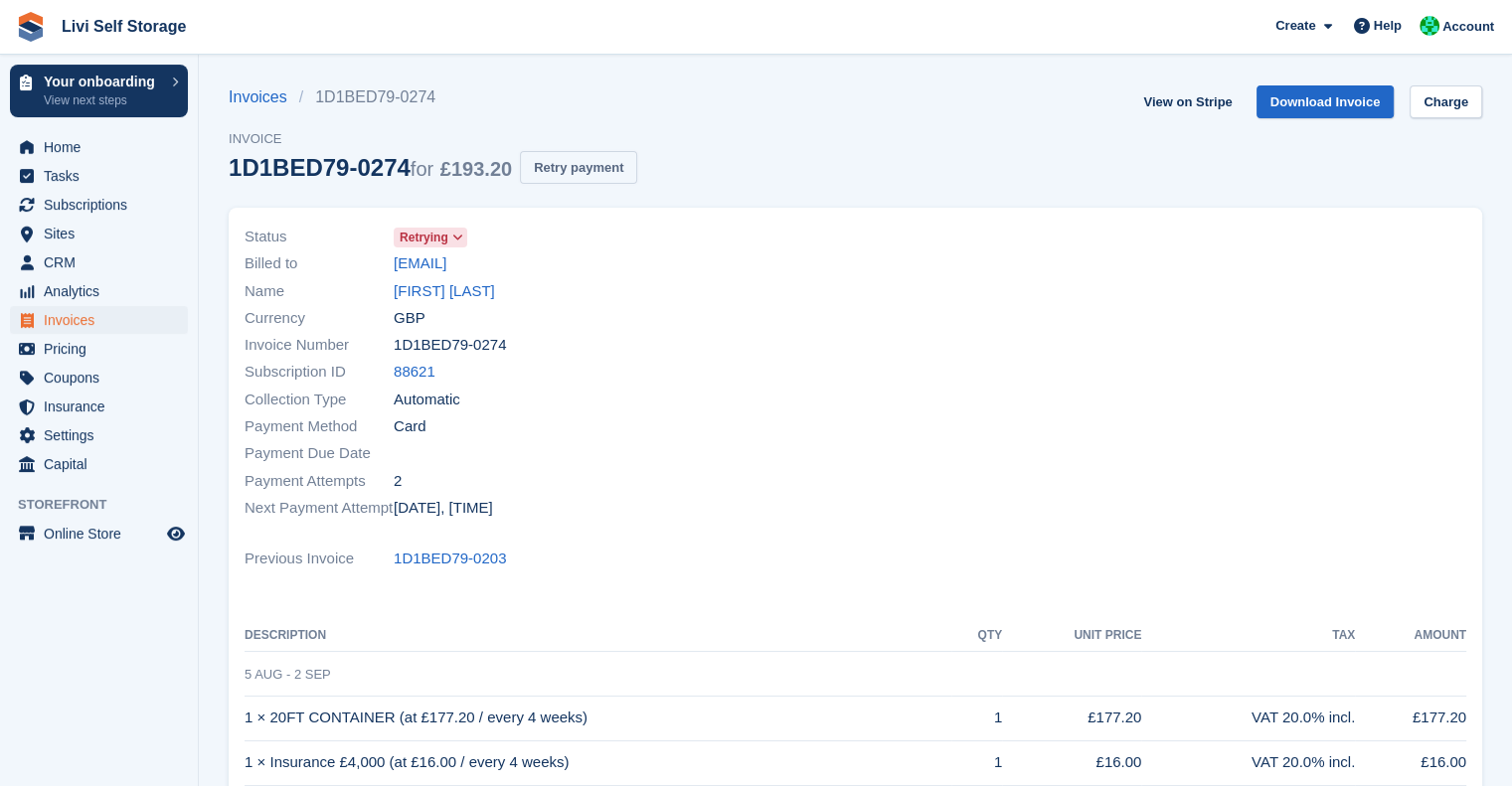 click on "Retry payment" at bounding box center [579, 167] 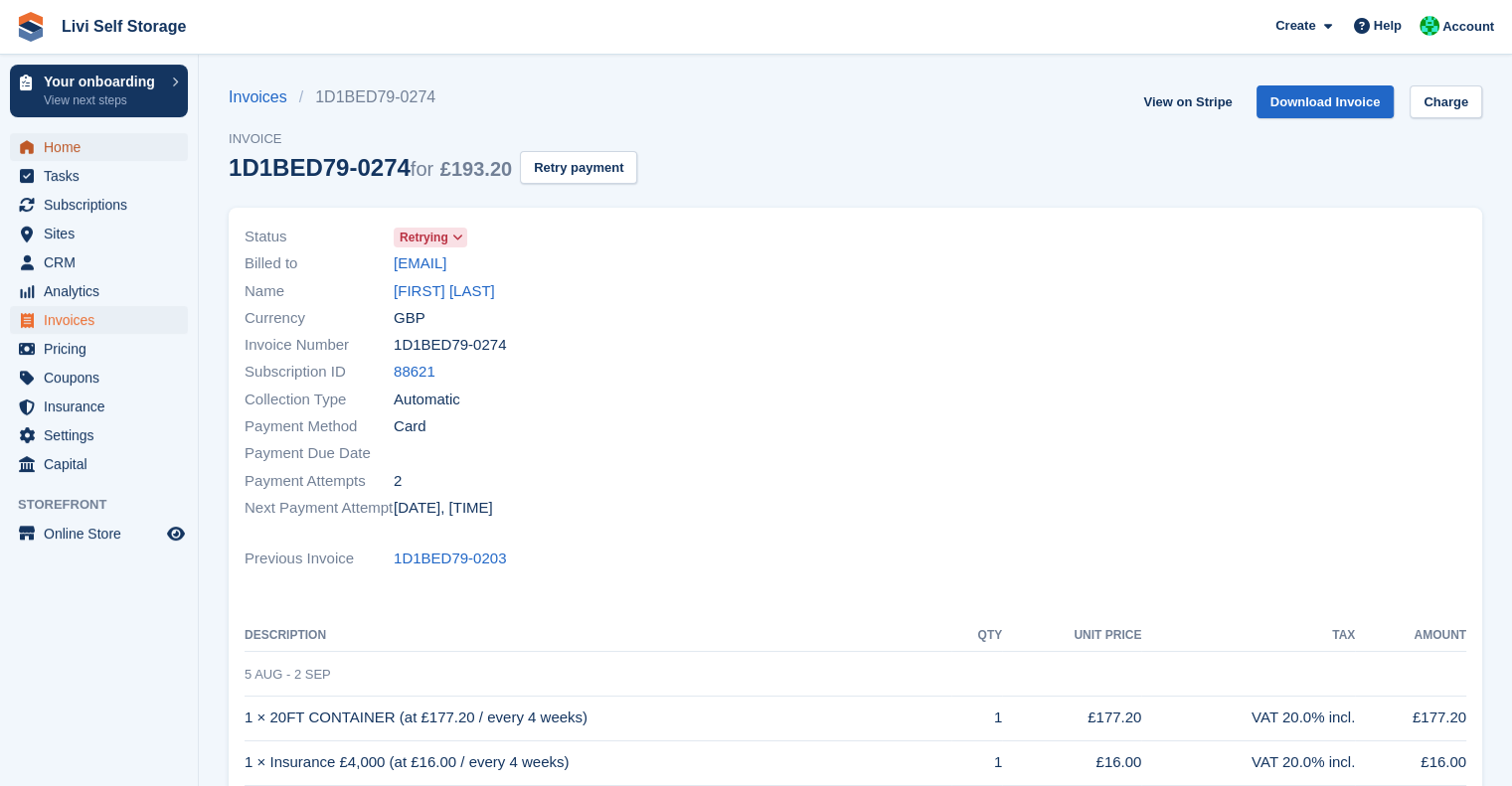 click on "Home" at bounding box center (103, 147) 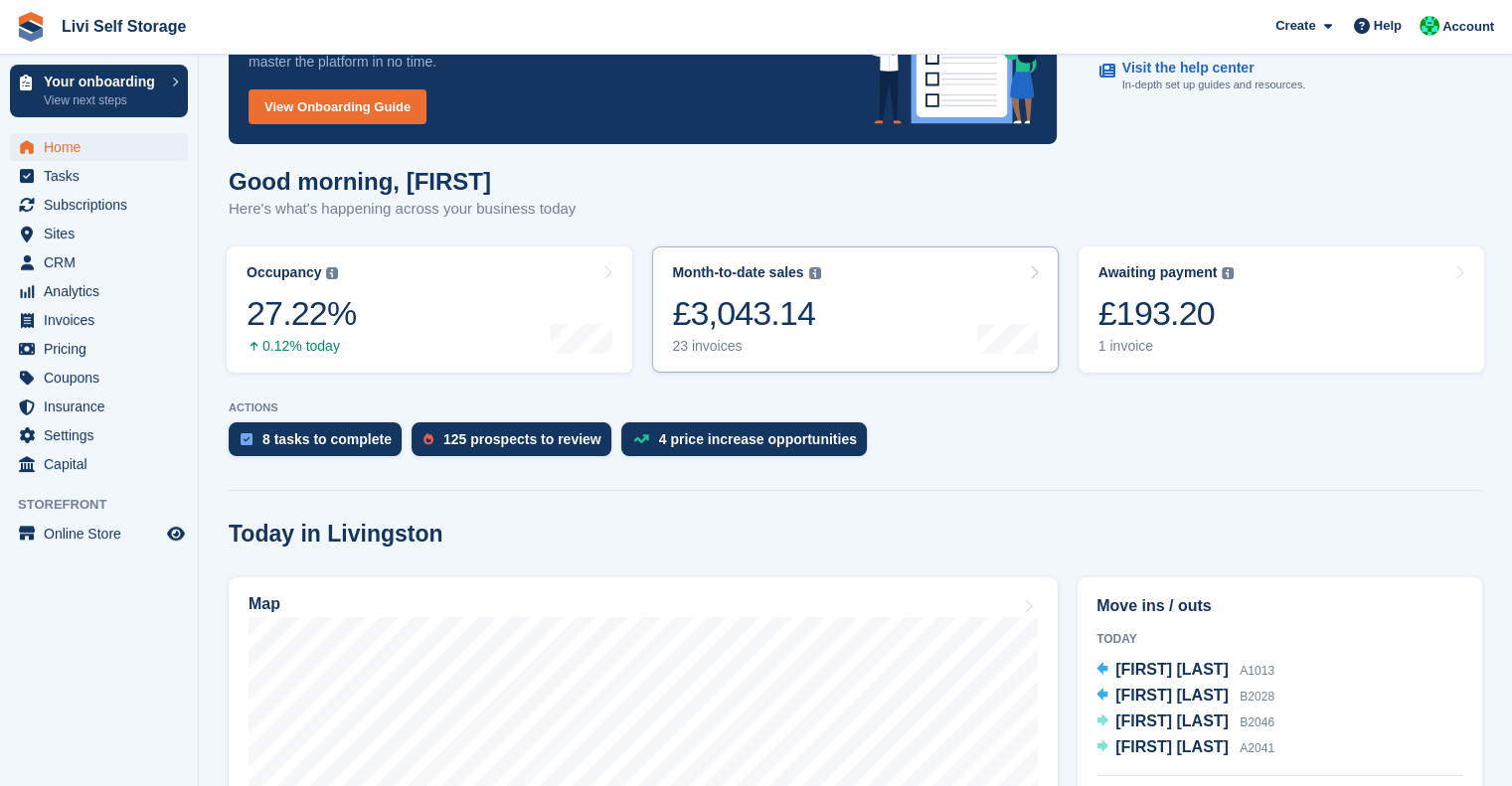 scroll, scrollTop: 137, scrollLeft: 0, axis: vertical 